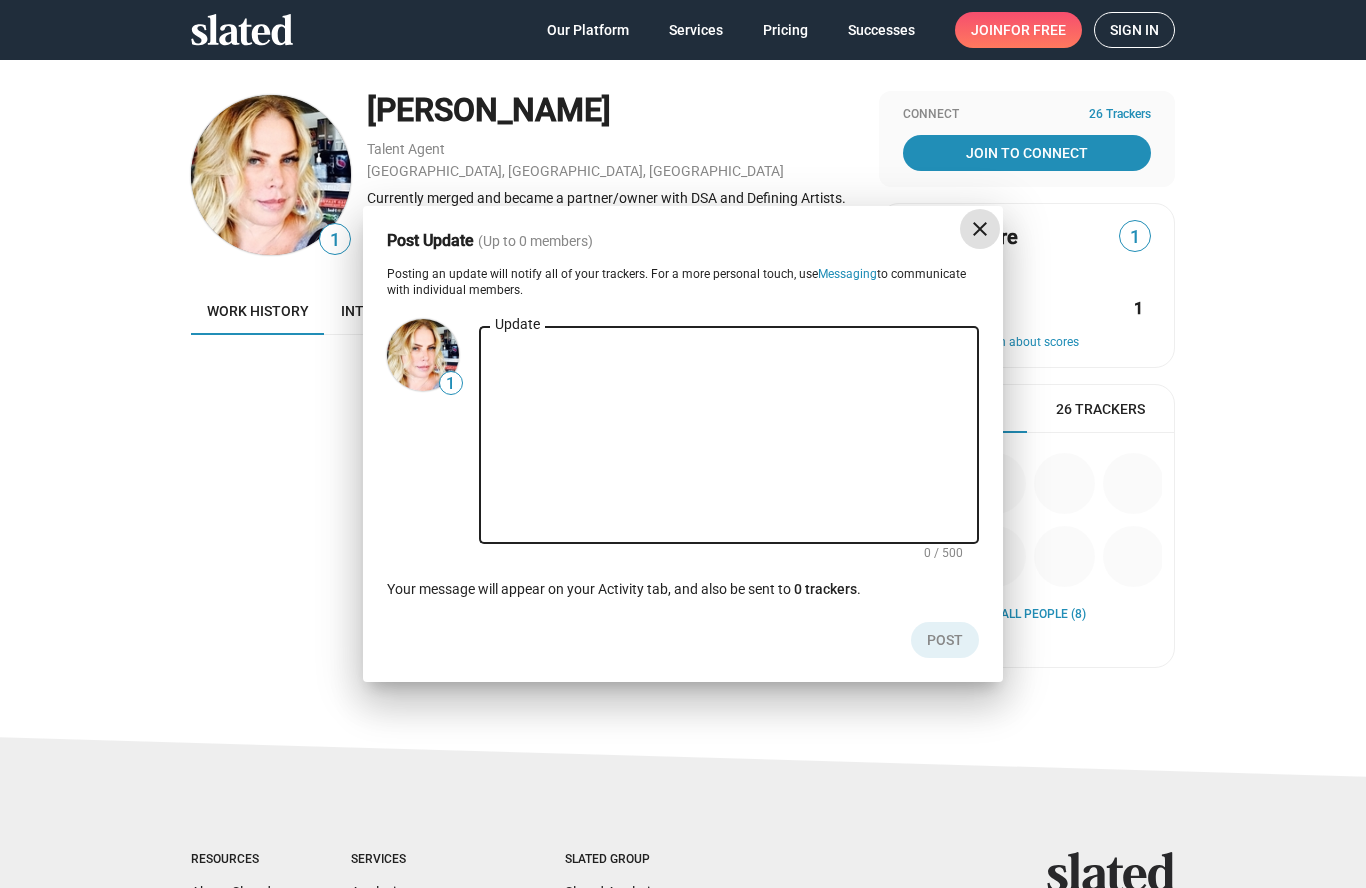 scroll, scrollTop: 0, scrollLeft: 0, axis: both 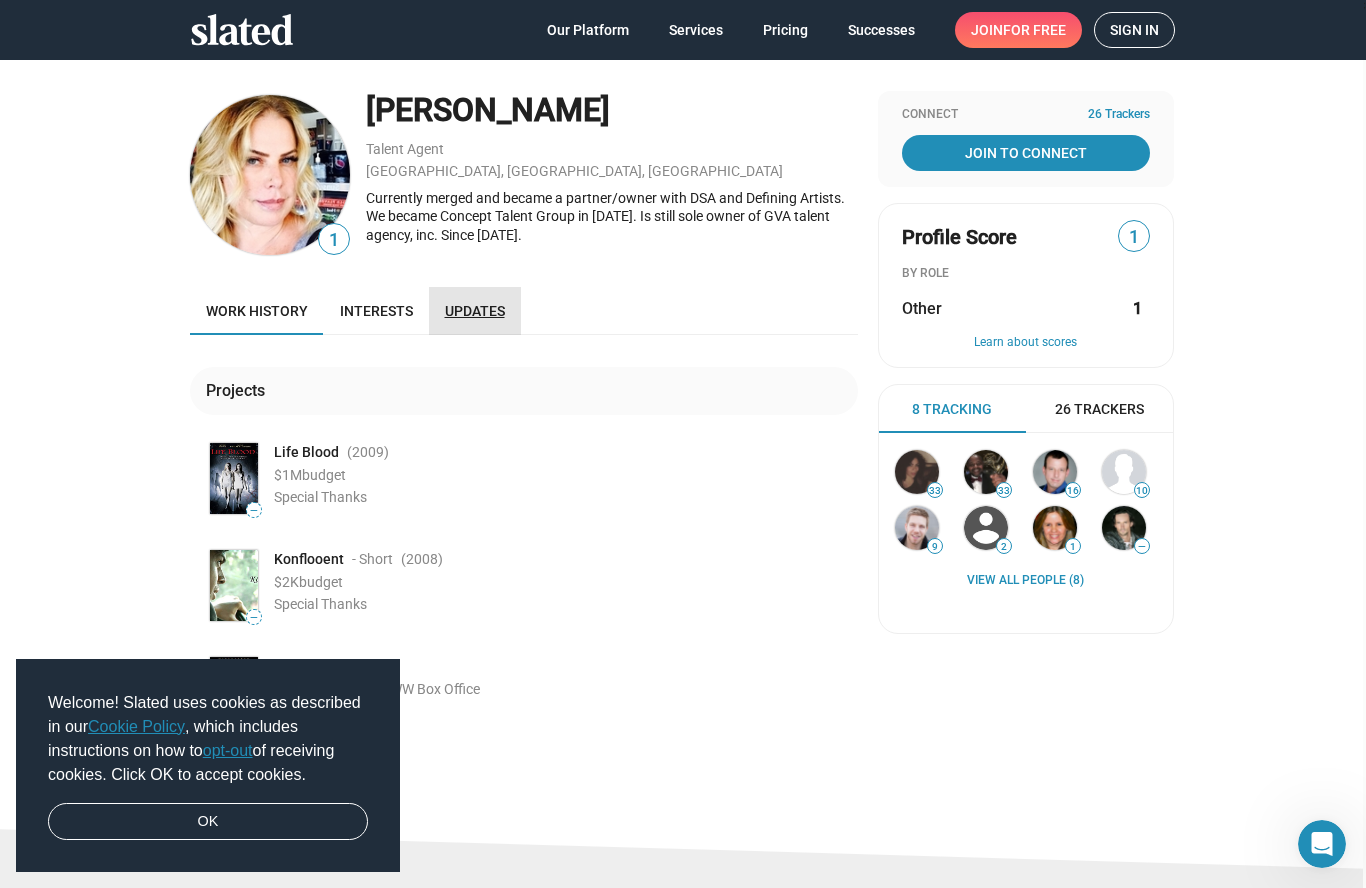 click on "Updates" at bounding box center (475, 311) 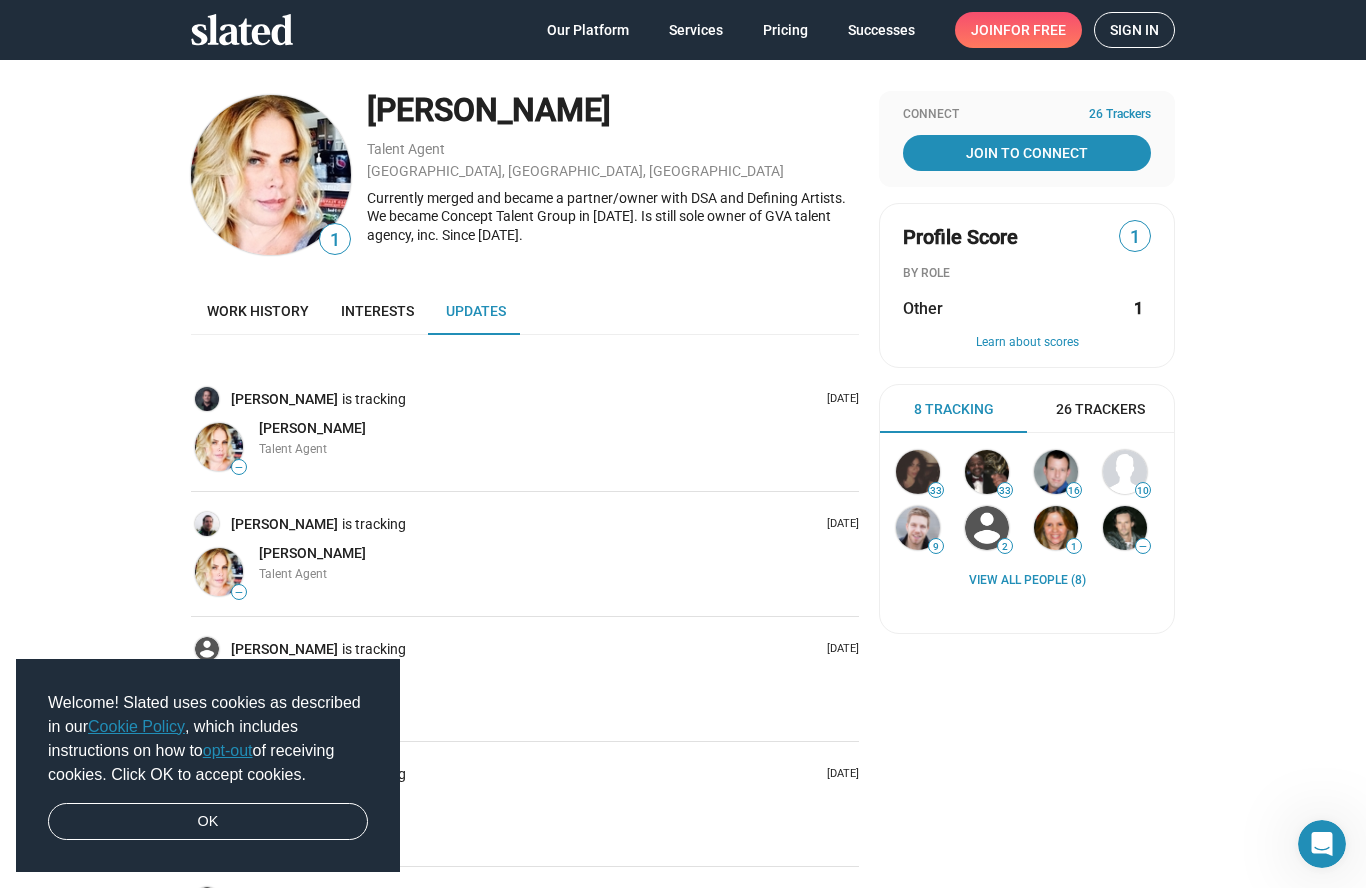 scroll, scrollTop: 0, scrollLeft: 0, axis: both 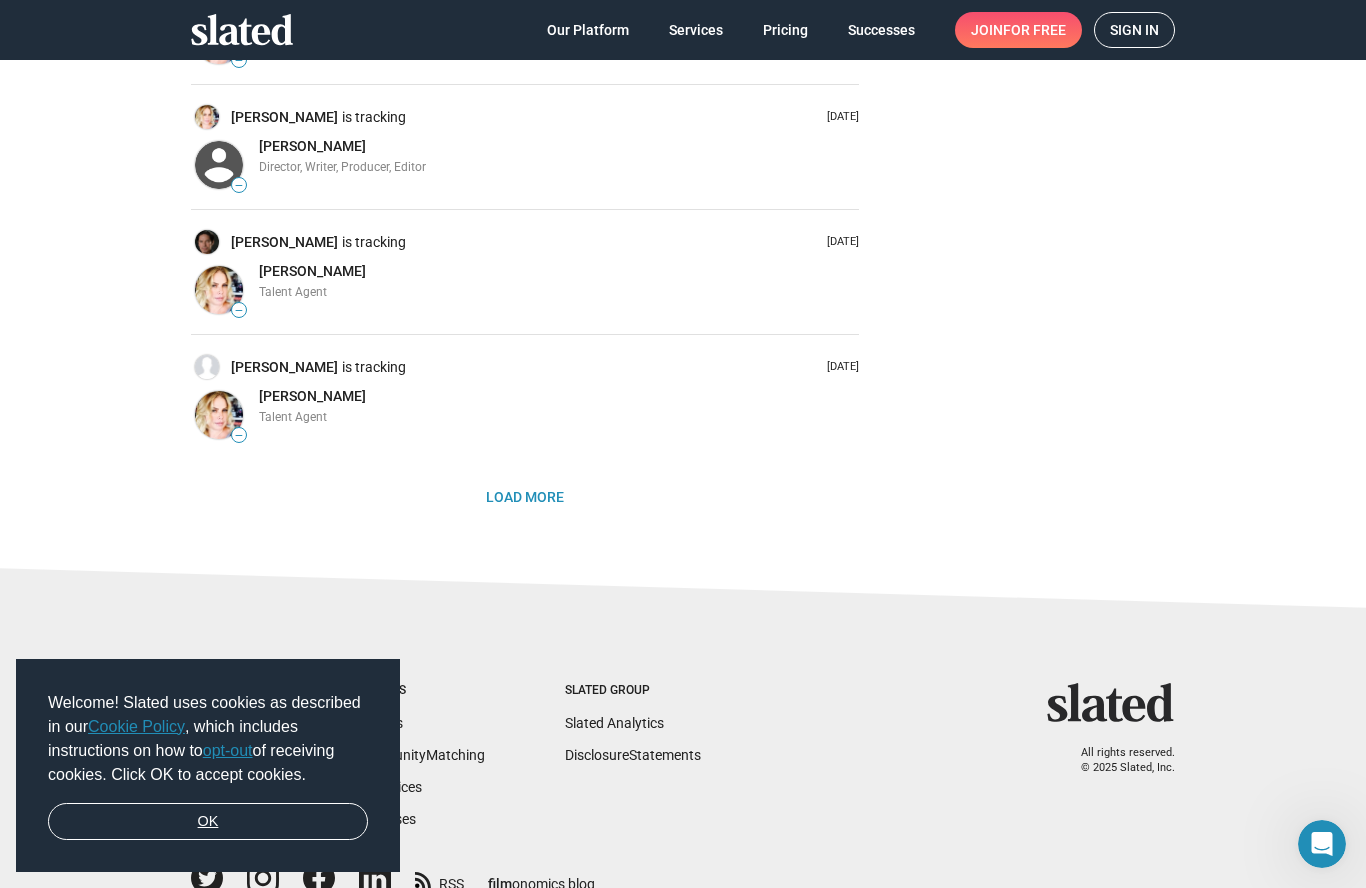 click on "OK" at bounding box center (208, 822) 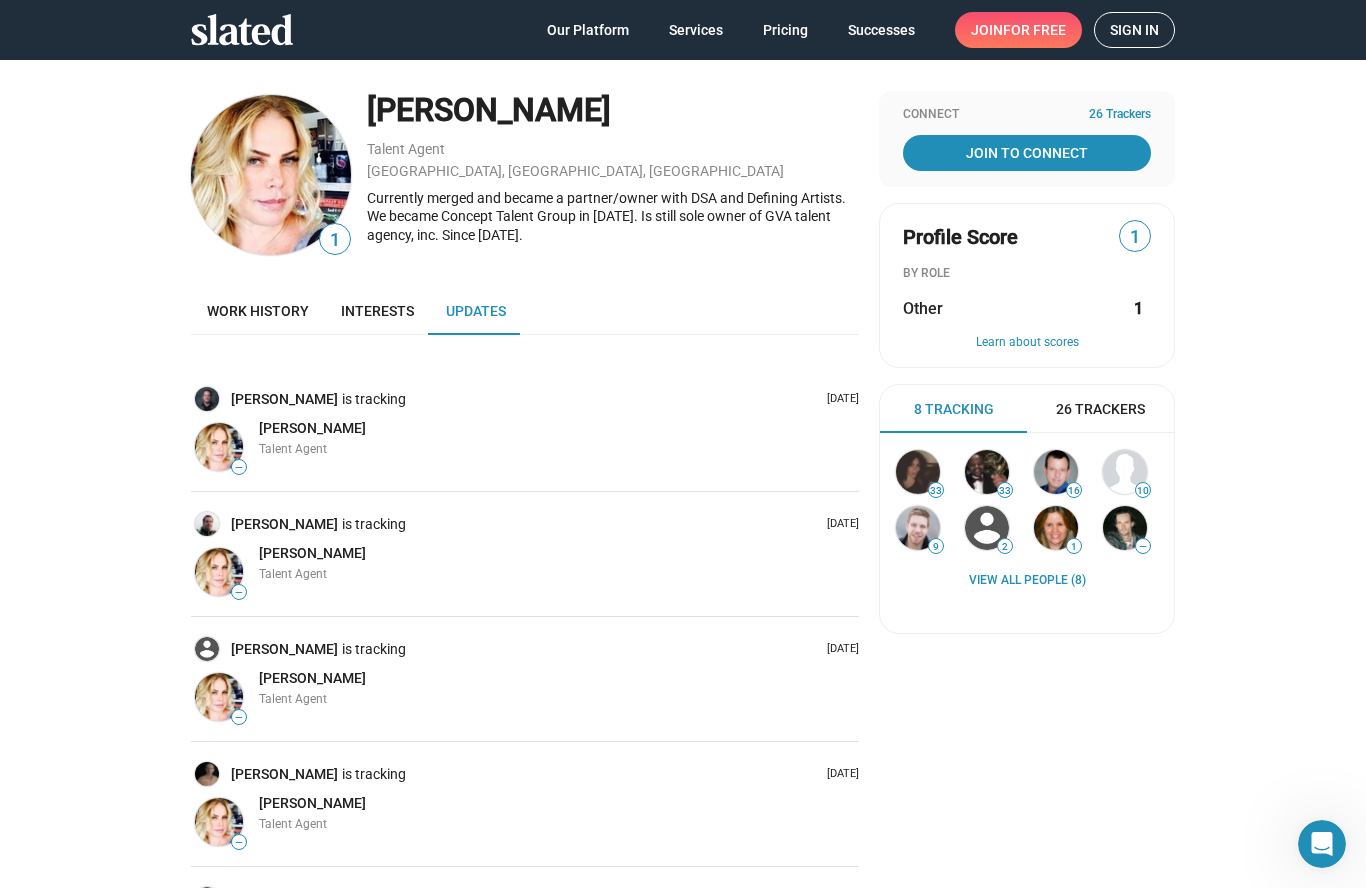 scroll, scrollTop: 0, scrollLeft: 0, axis: both 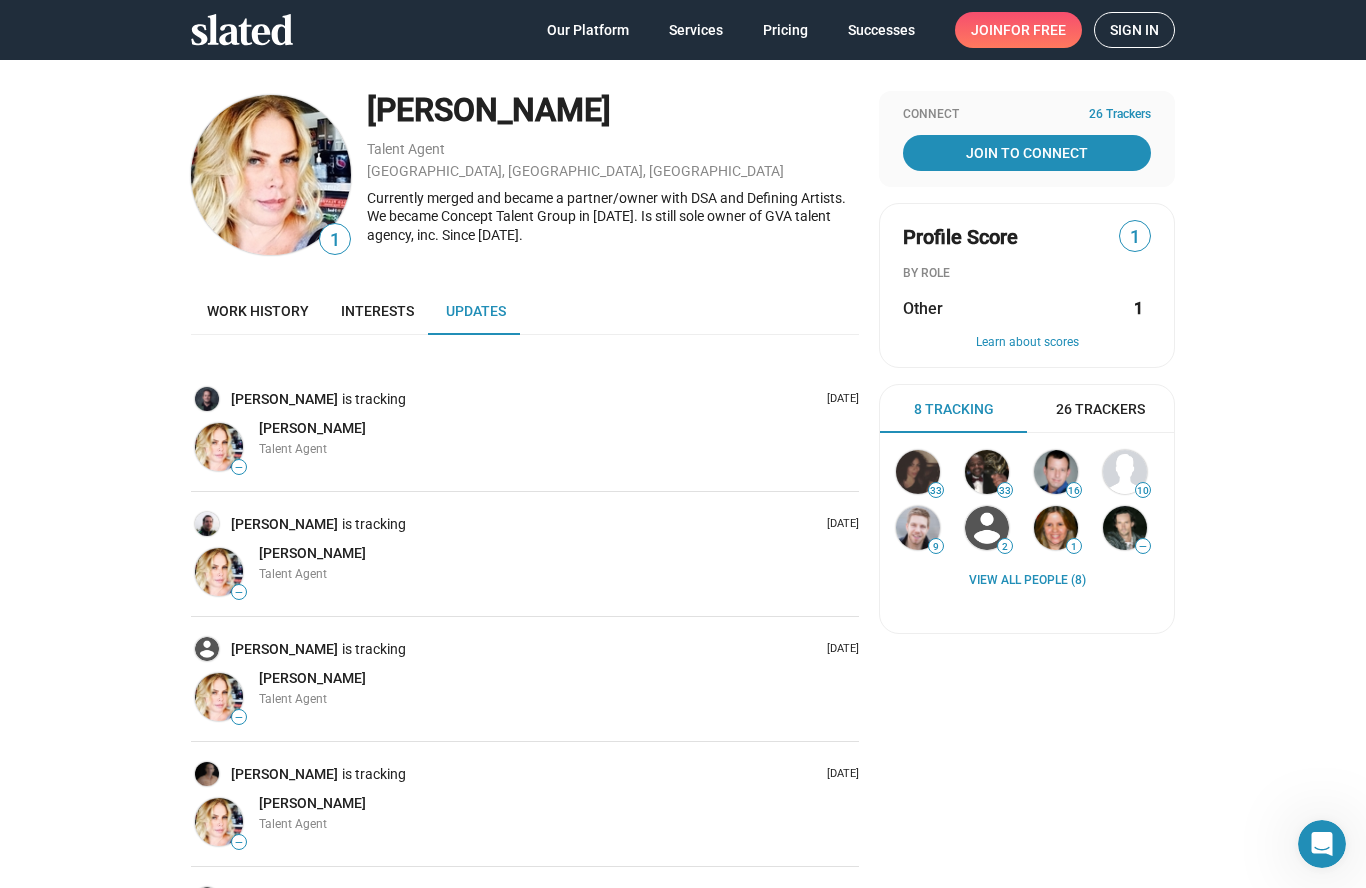 click on "[PERSON_NAME] Talent Agent" 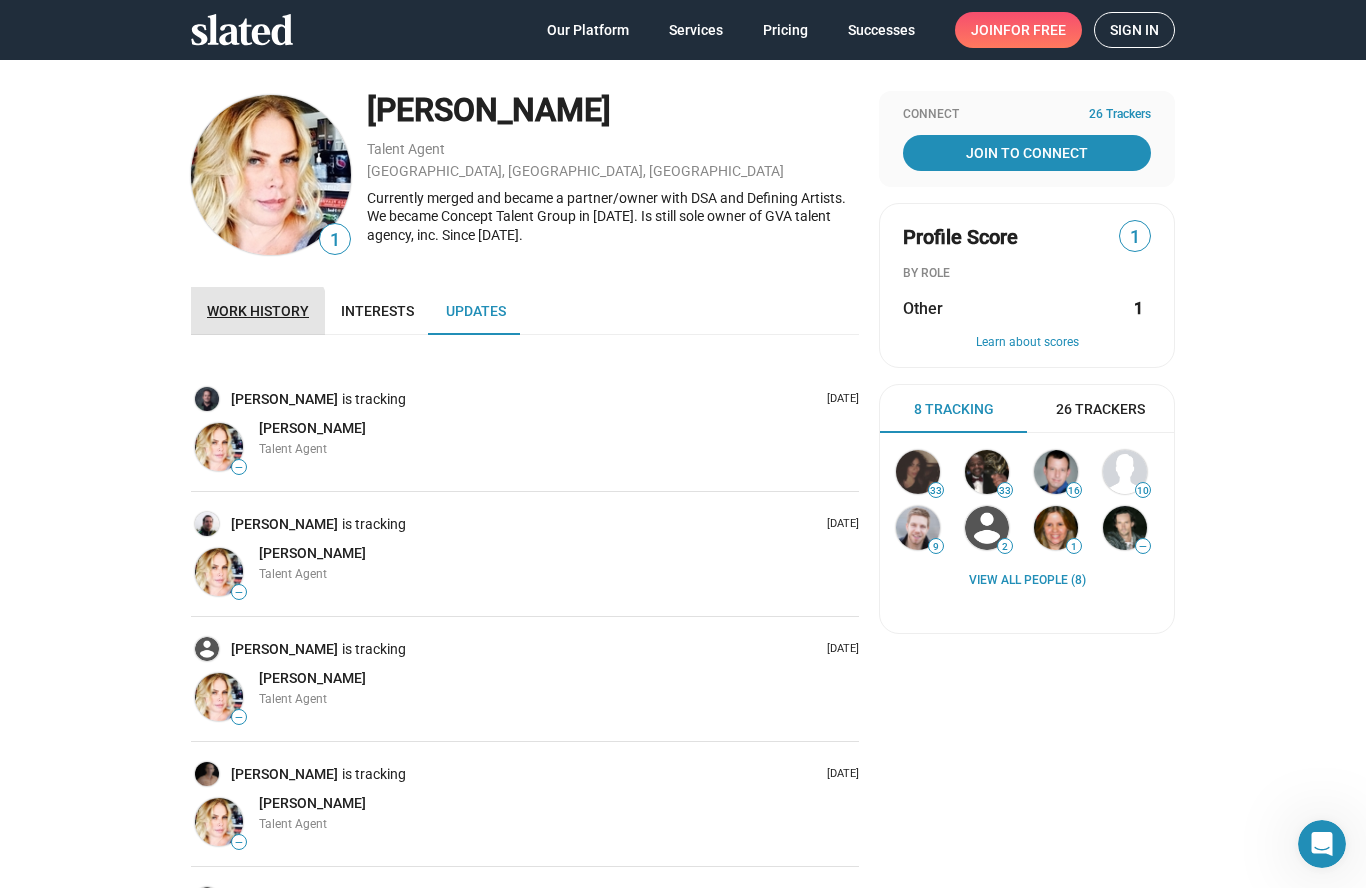 click on "Work history" at bounding box center (258, 311) 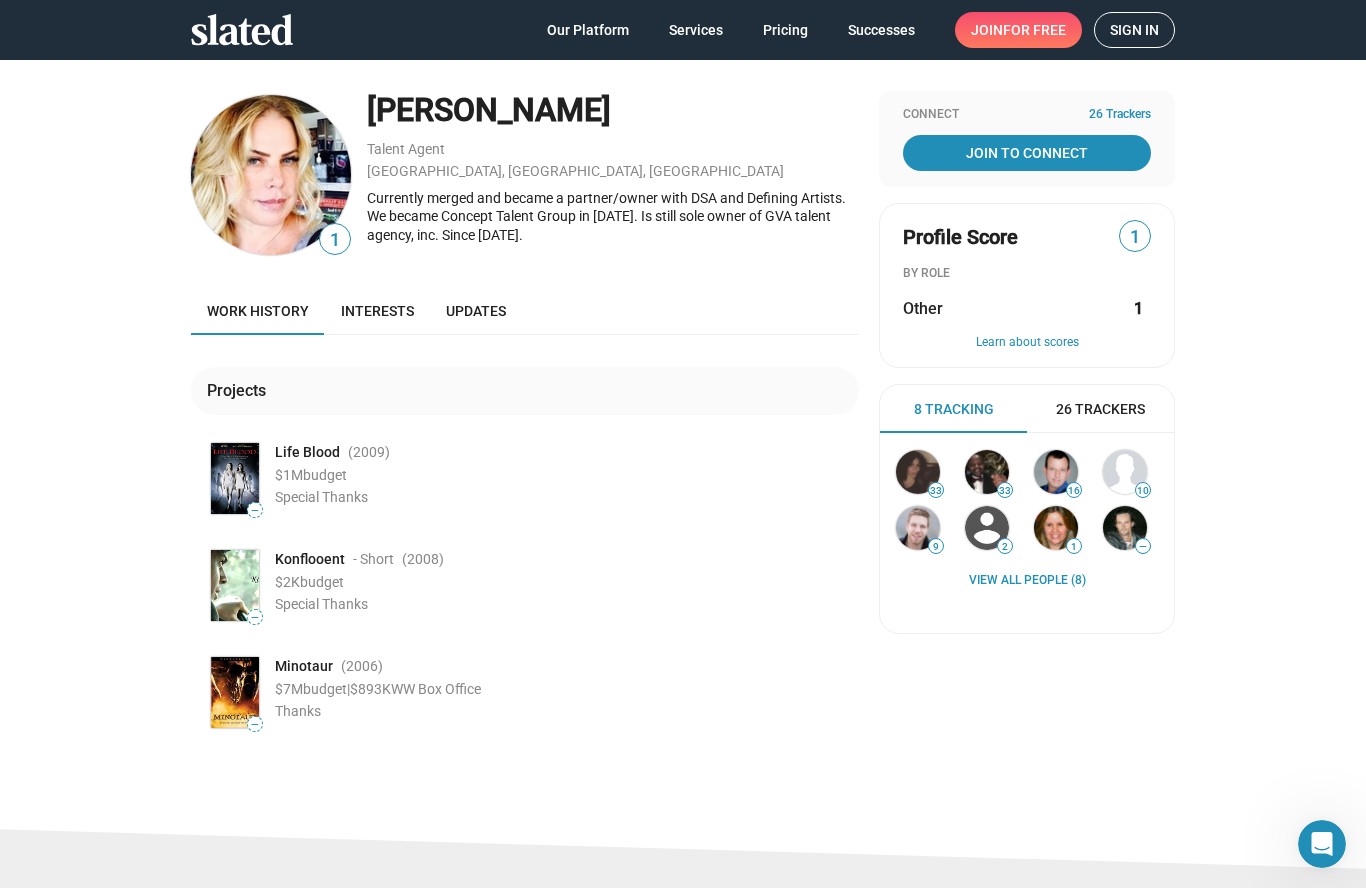 click on "Currently merged and became a partner/owner with DSA and Defining Artists. We became Concept Talent Group in [DATE].
Is still sole owner of GVA talent agency, inc.
Since [DATE]." 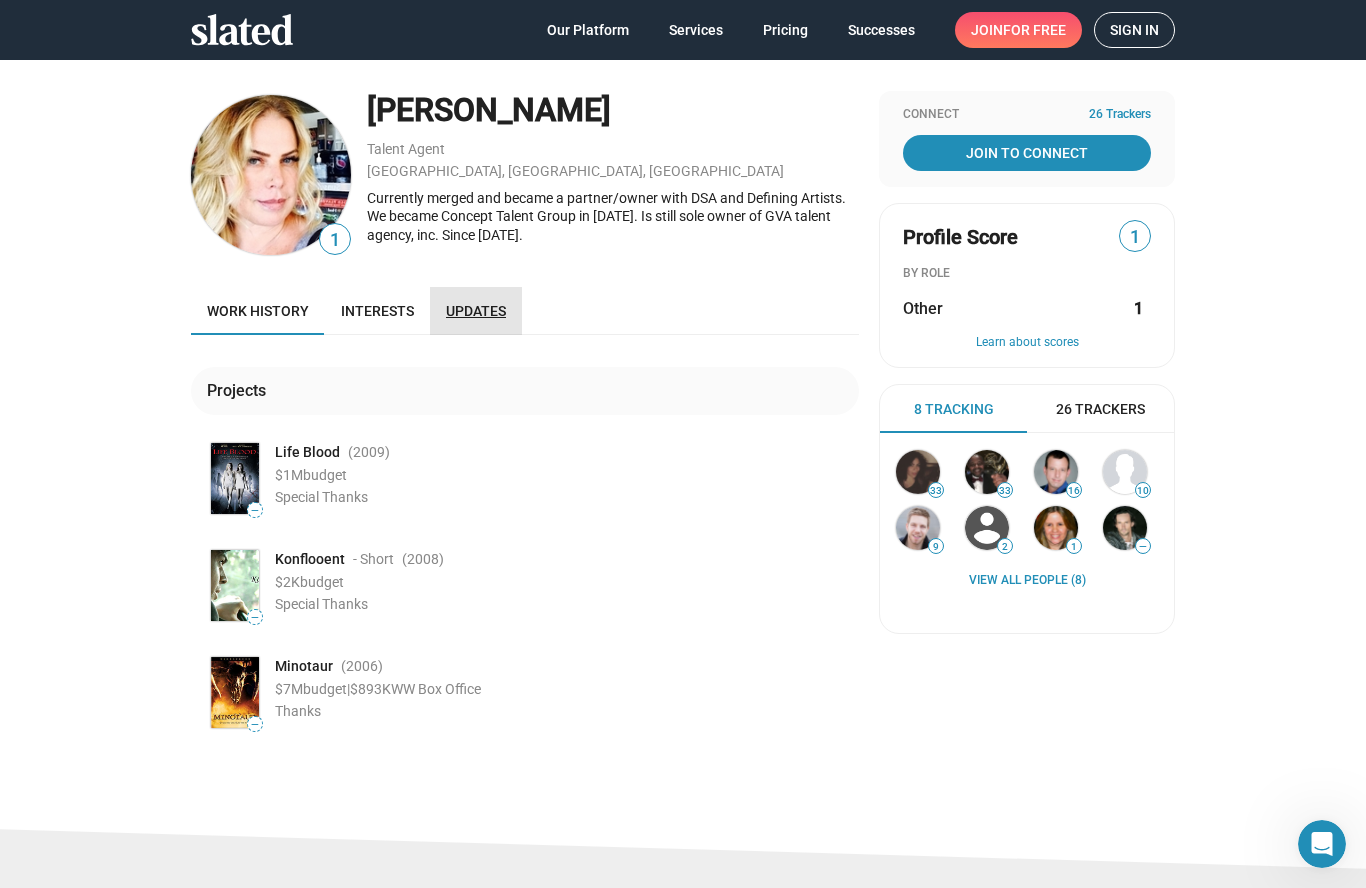 click on "Updates" at bounding box center (476, 311) 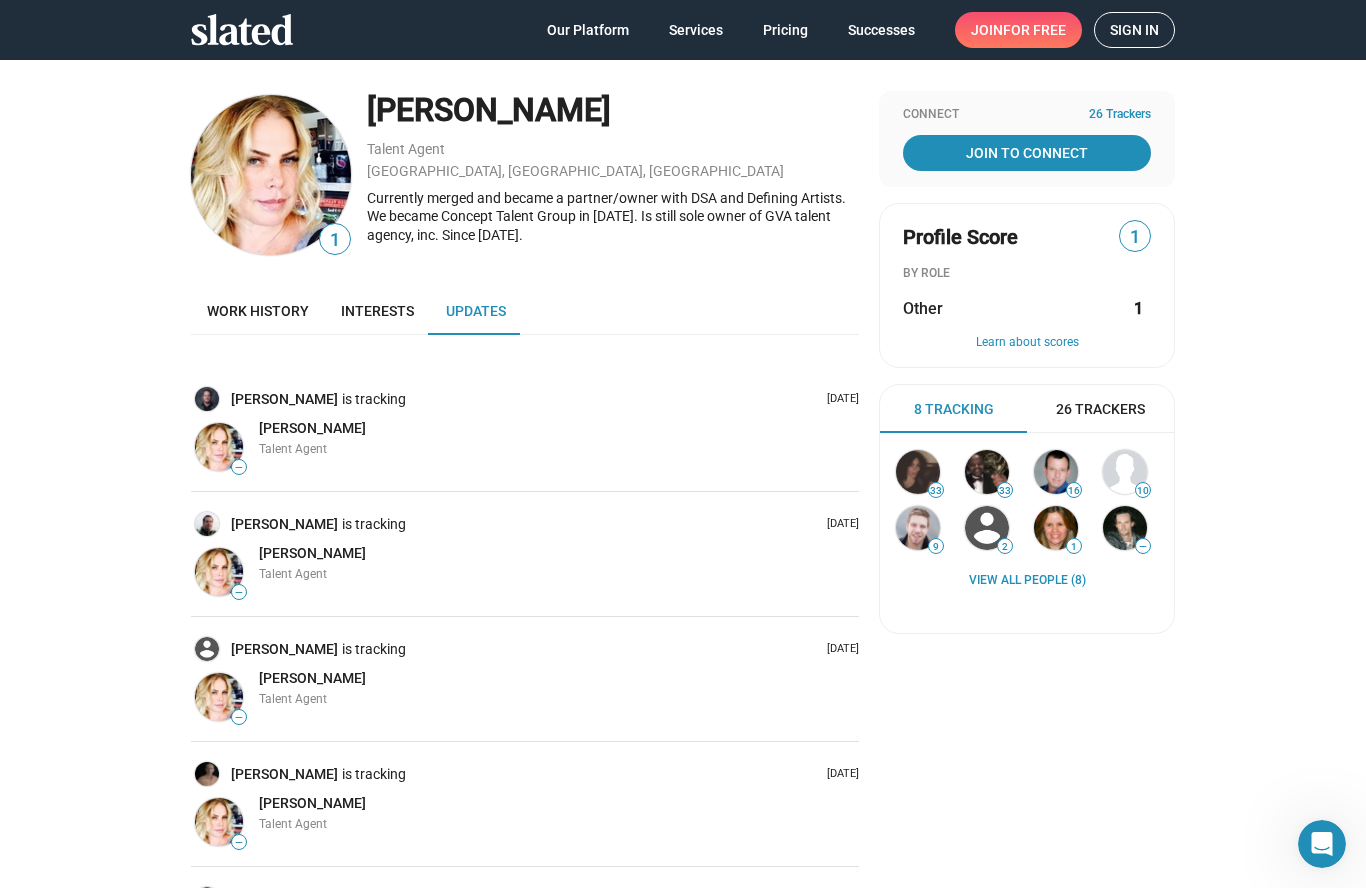 click 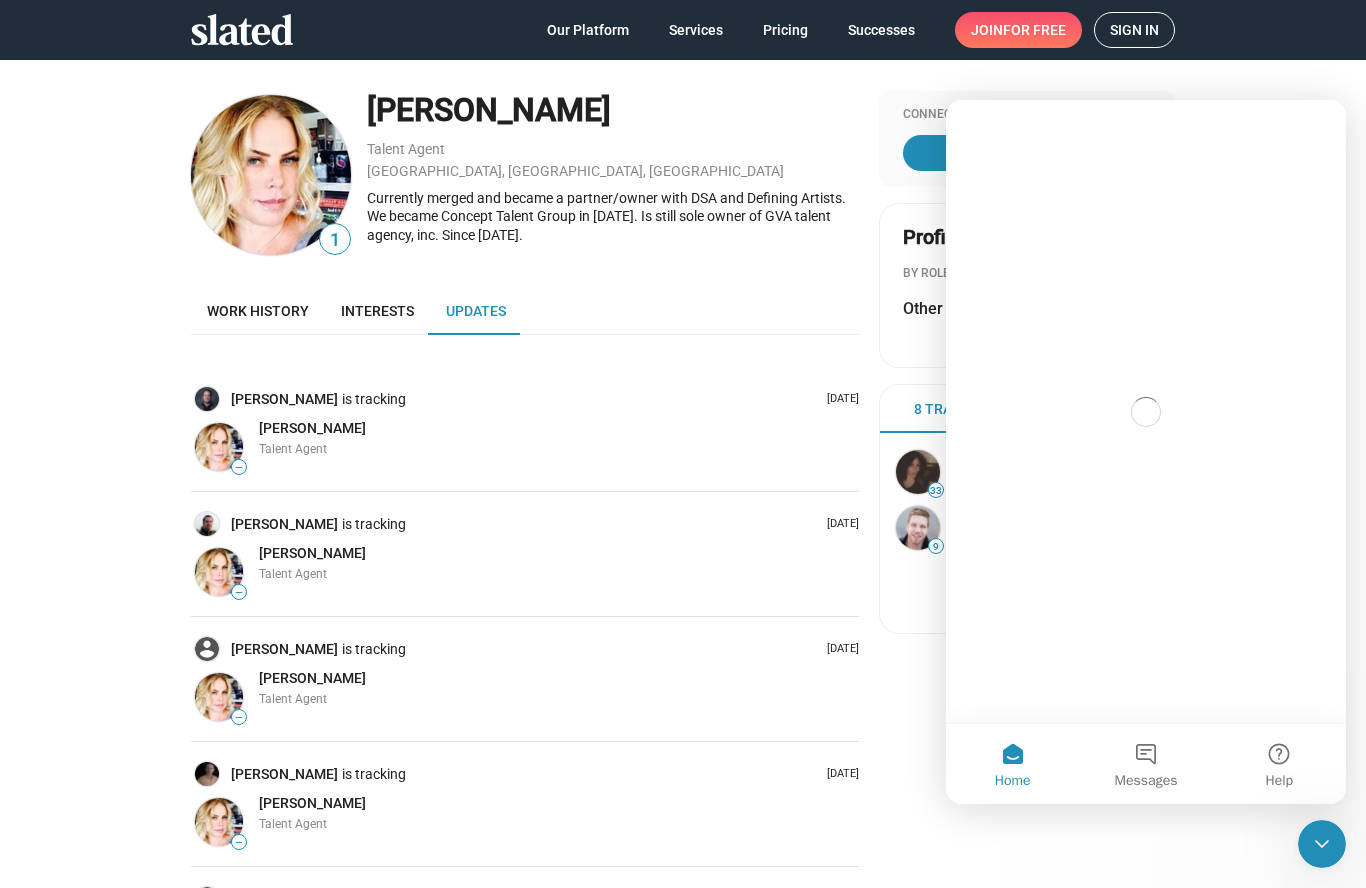 scroll, scrollTop: 0, scrollLeft: 0, axis: both 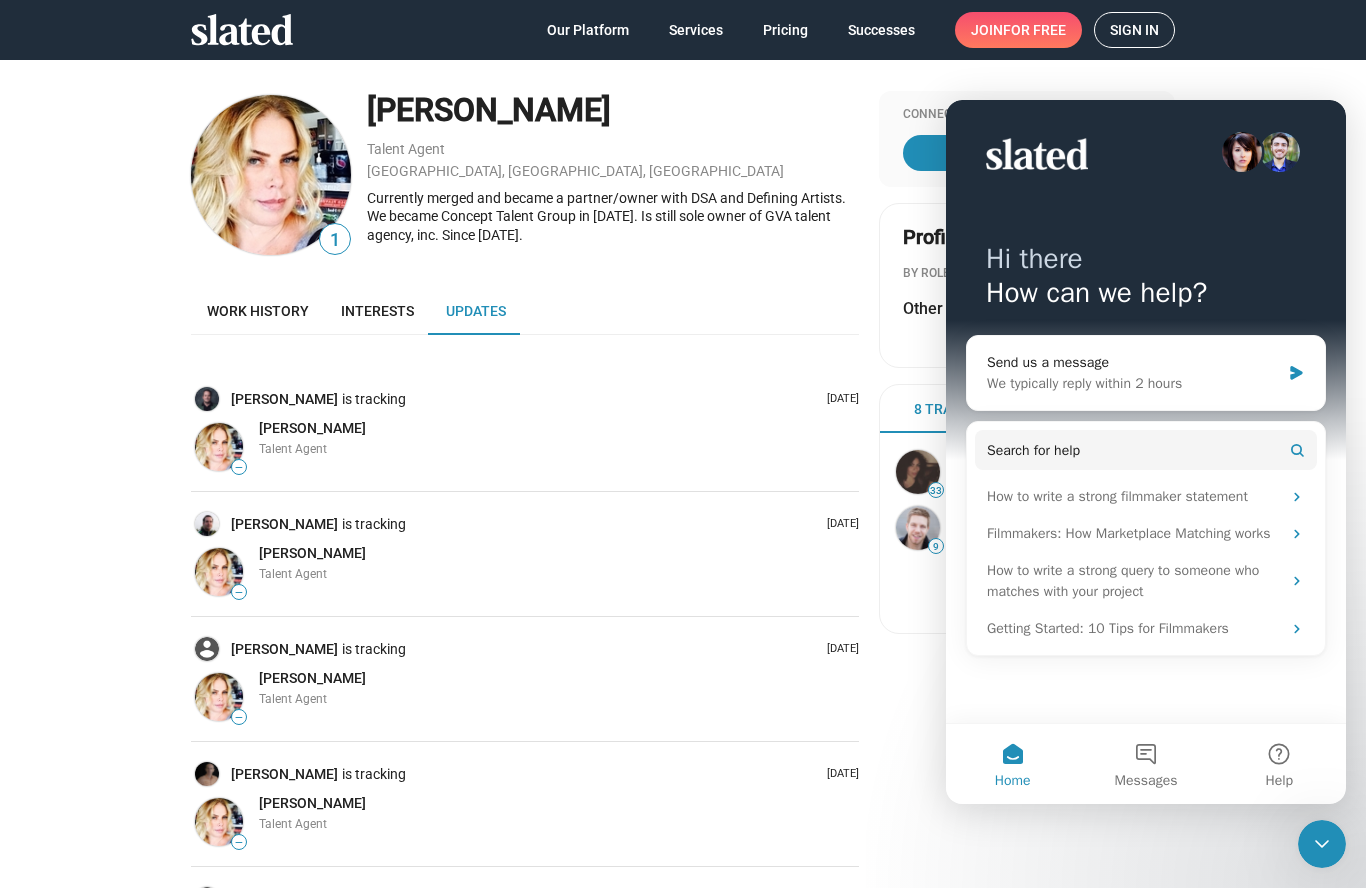 click on "Hi there" at bounding box center [1146, 259] 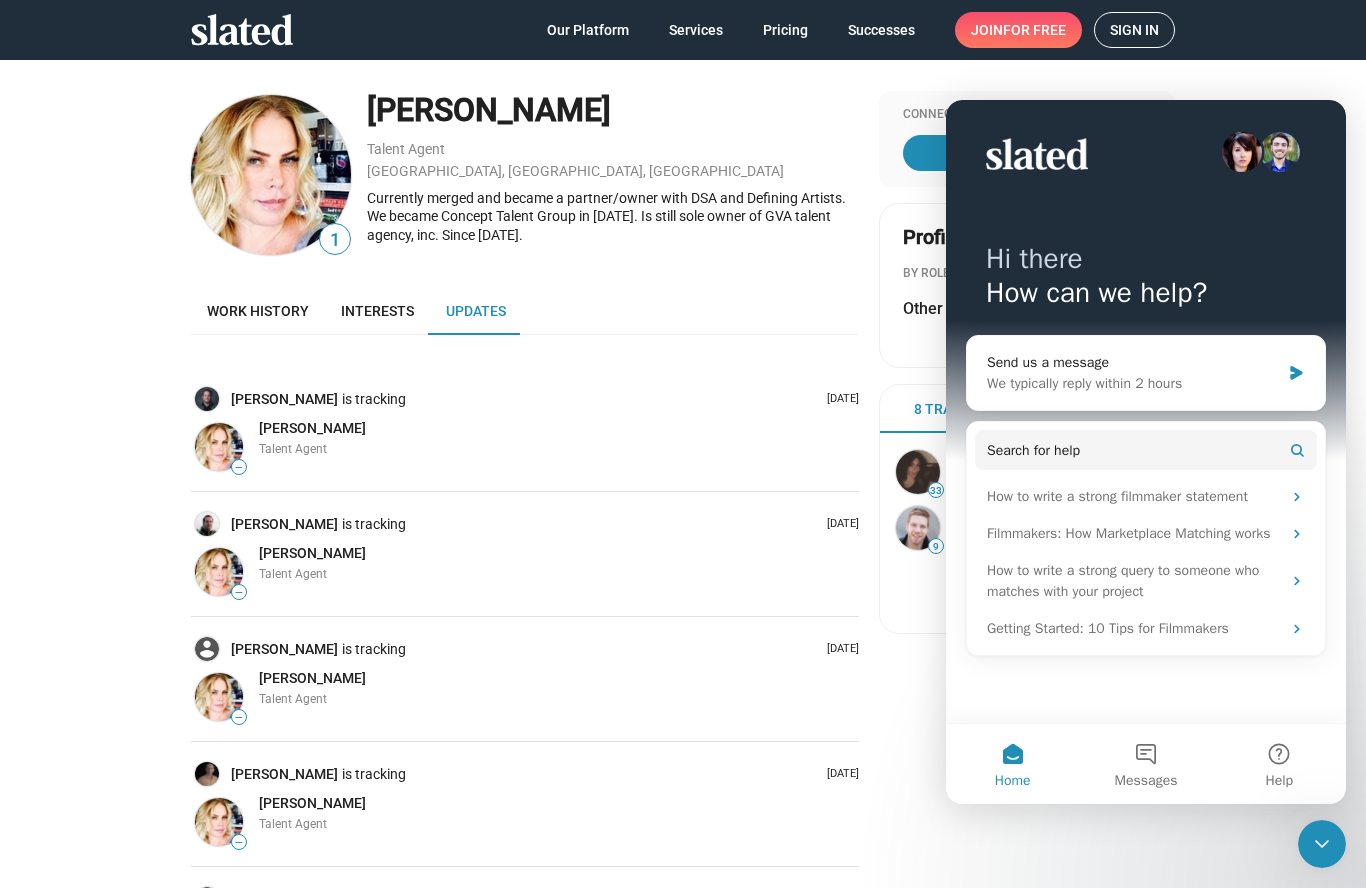 click on "Currently merged and became a partner/owner with DSA and Defining Artists. We became Concept Talent Group in [DATE].
Is still sole owner of GVA talent agency, inc.
Since [DATE]." 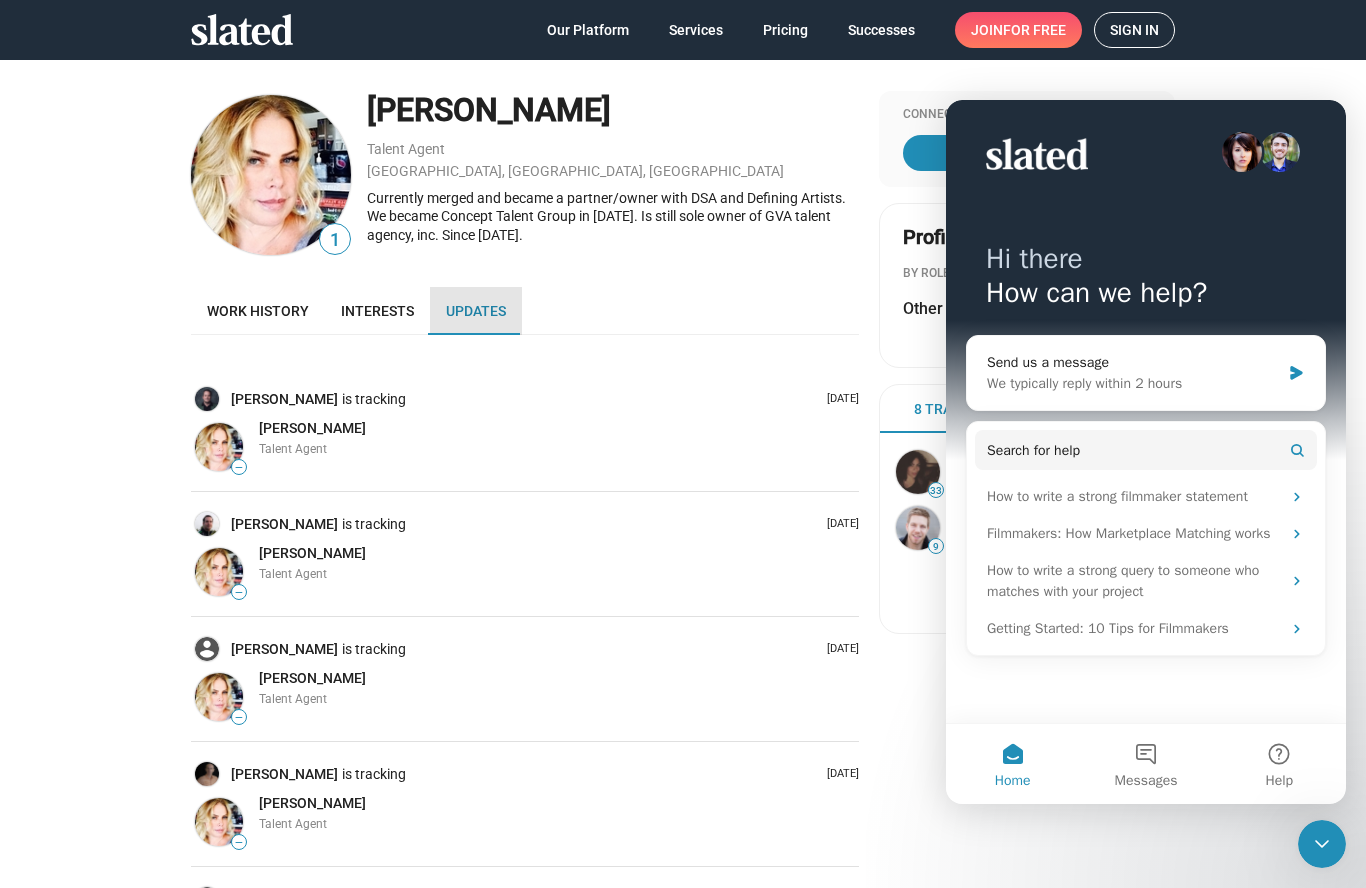 click on "Updates" at bounding box center (476, 311) 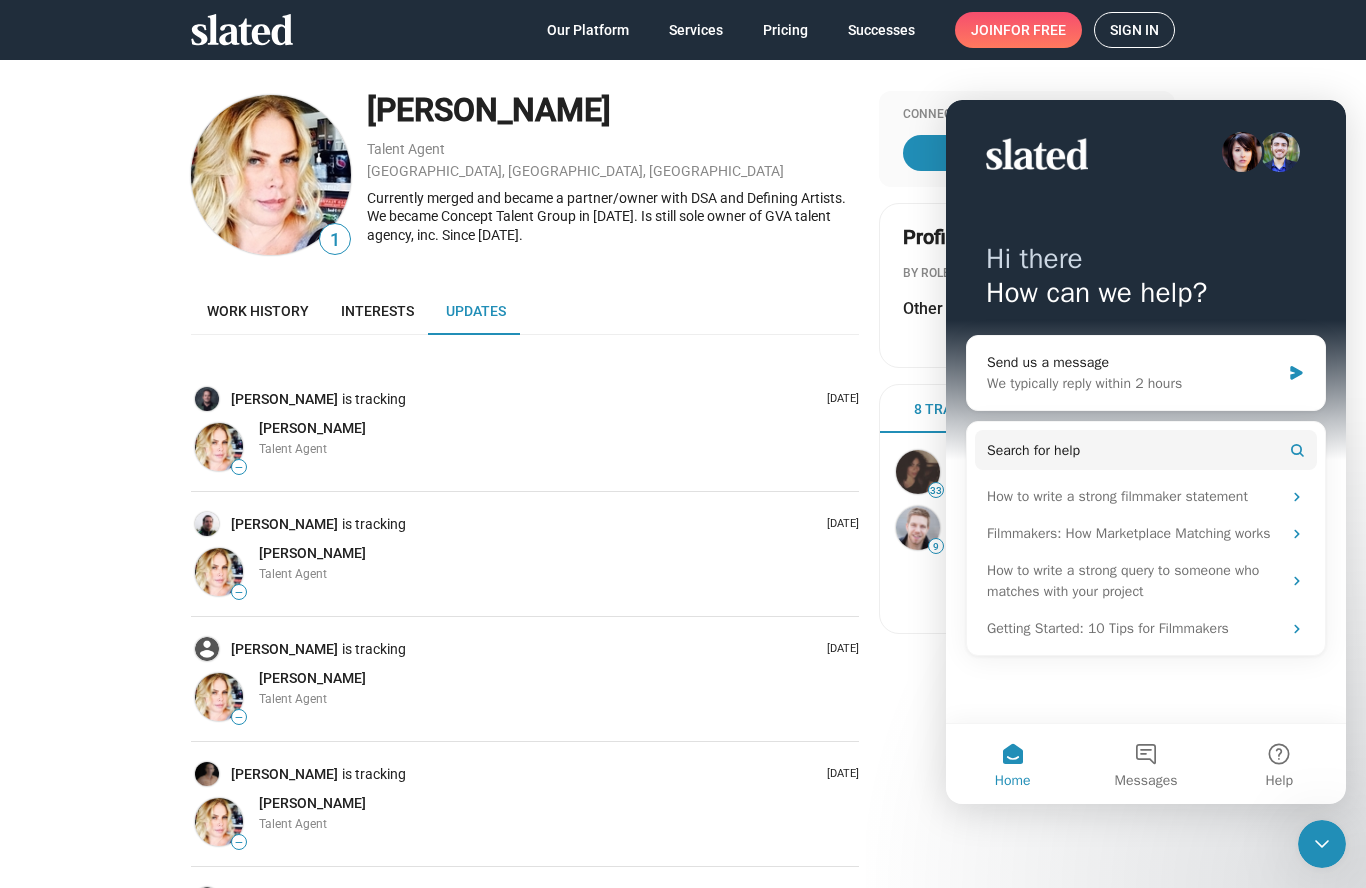 click on "[PERSON_NAME]  Talent Agent [GEOGRAPHIC_DATA], [GEOGRAPHIC_DATA], [GEOGRAPHIC_DATA] Currently merged and became a partner/owner with DSA and Defining Artists. We became Concept Talent Group in [DATE].
Is still sole owner of GVA talent agency, inc.
Since [DATE]." 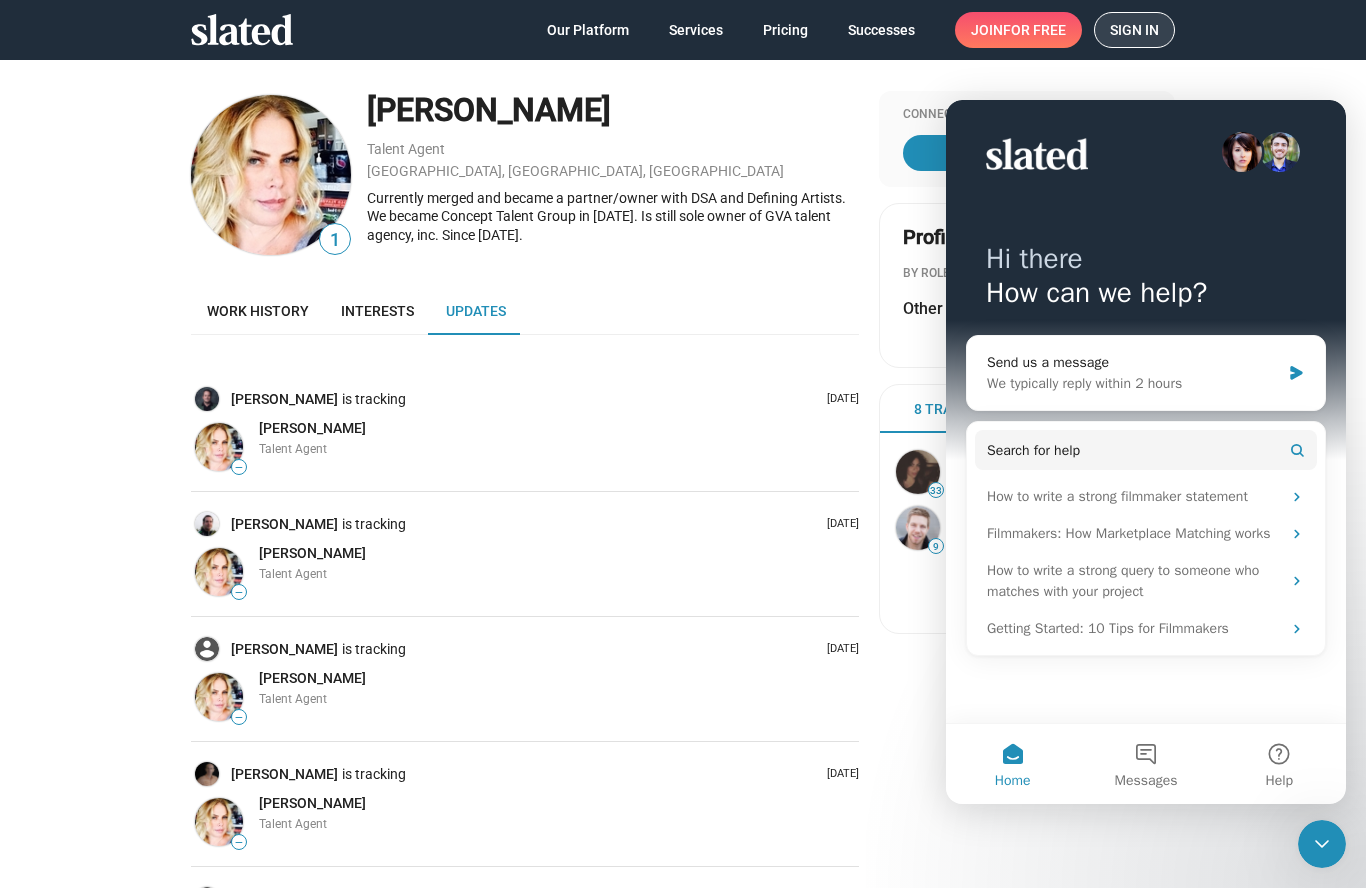 click on "Sign in" at bounding box center (1134, 30) 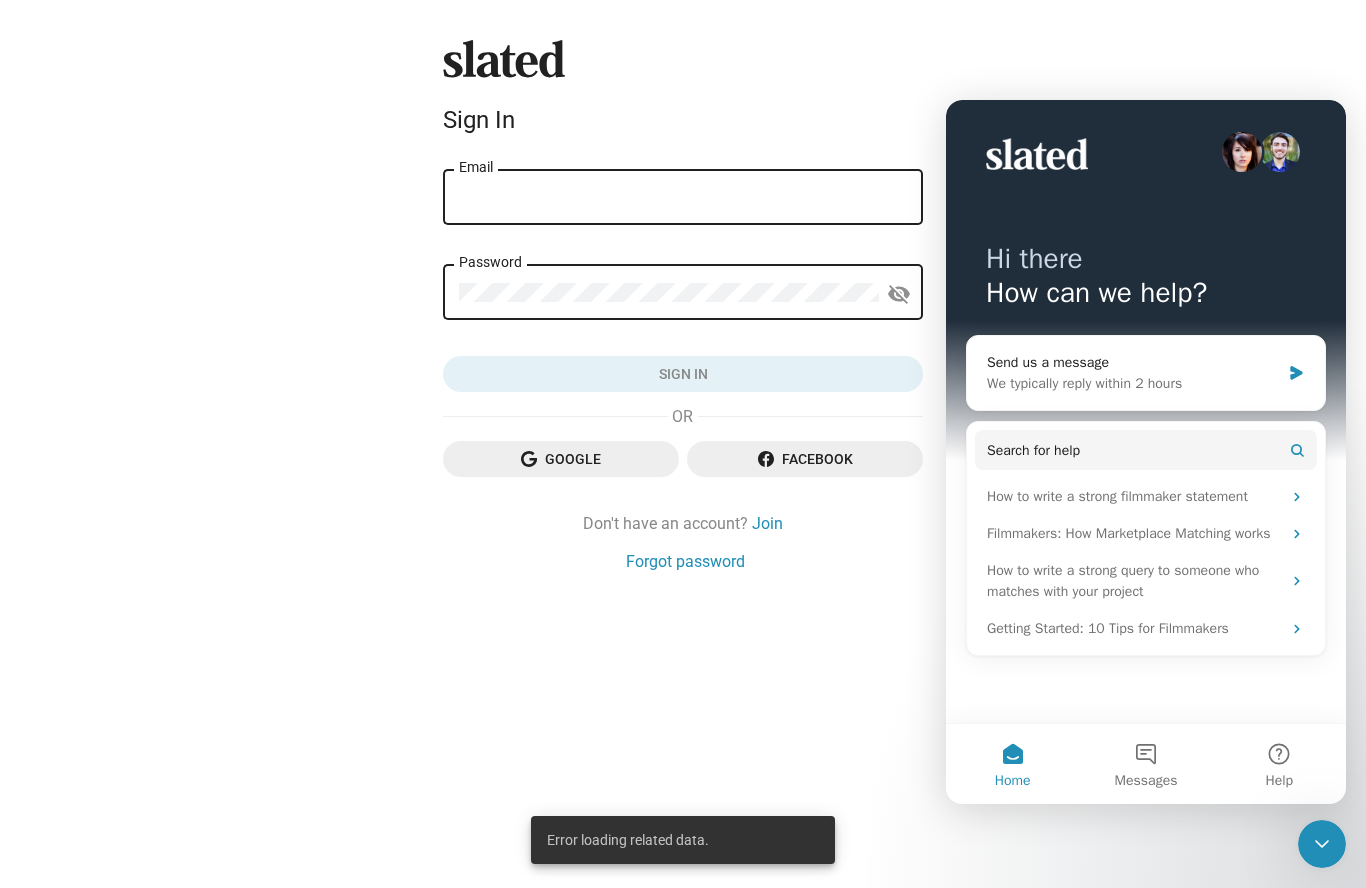 click on "Email" at bounding box center (683, 198) 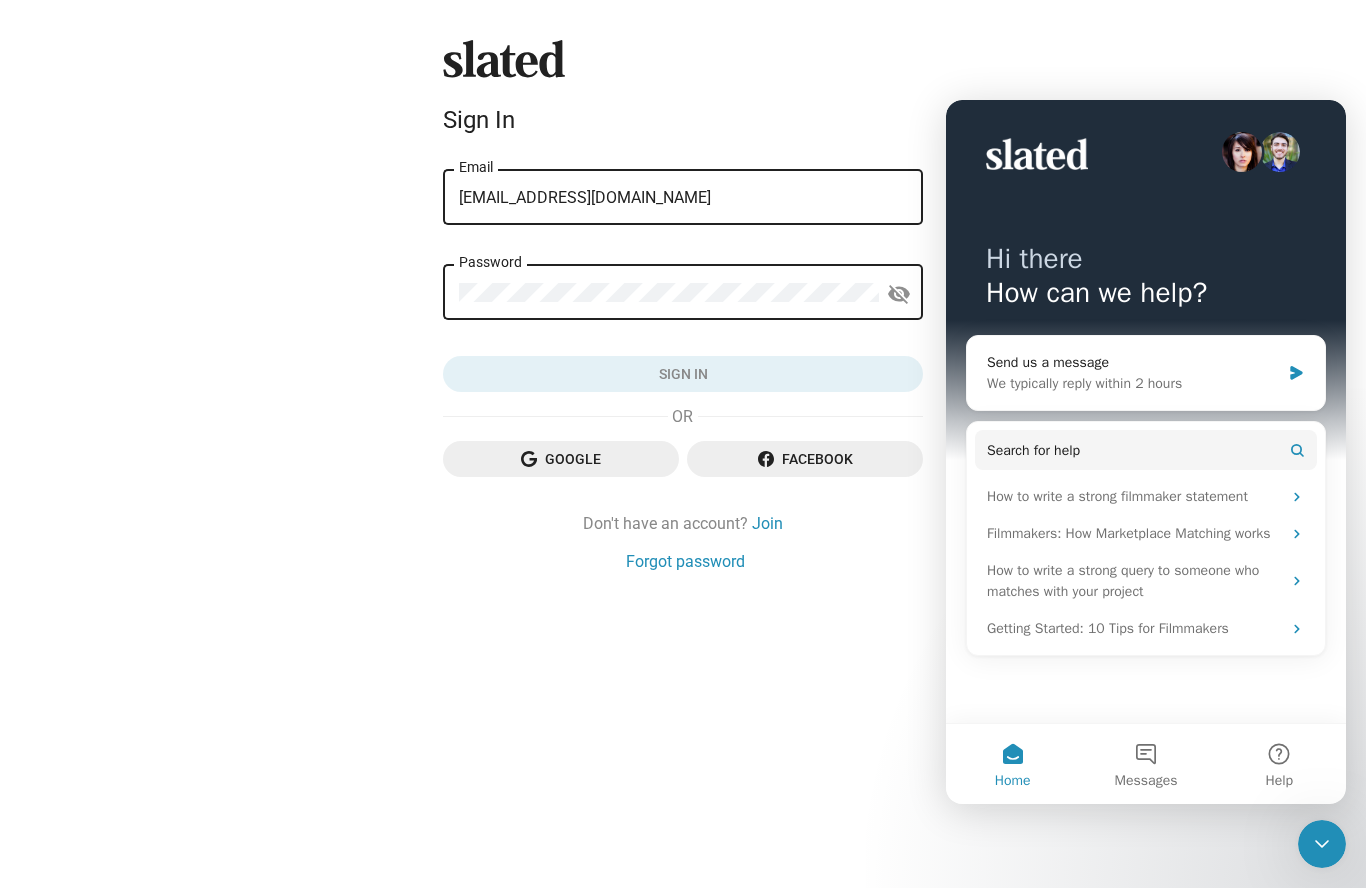 type on "[EMAIL_ADDRESS][DOMAIN_NAME]" 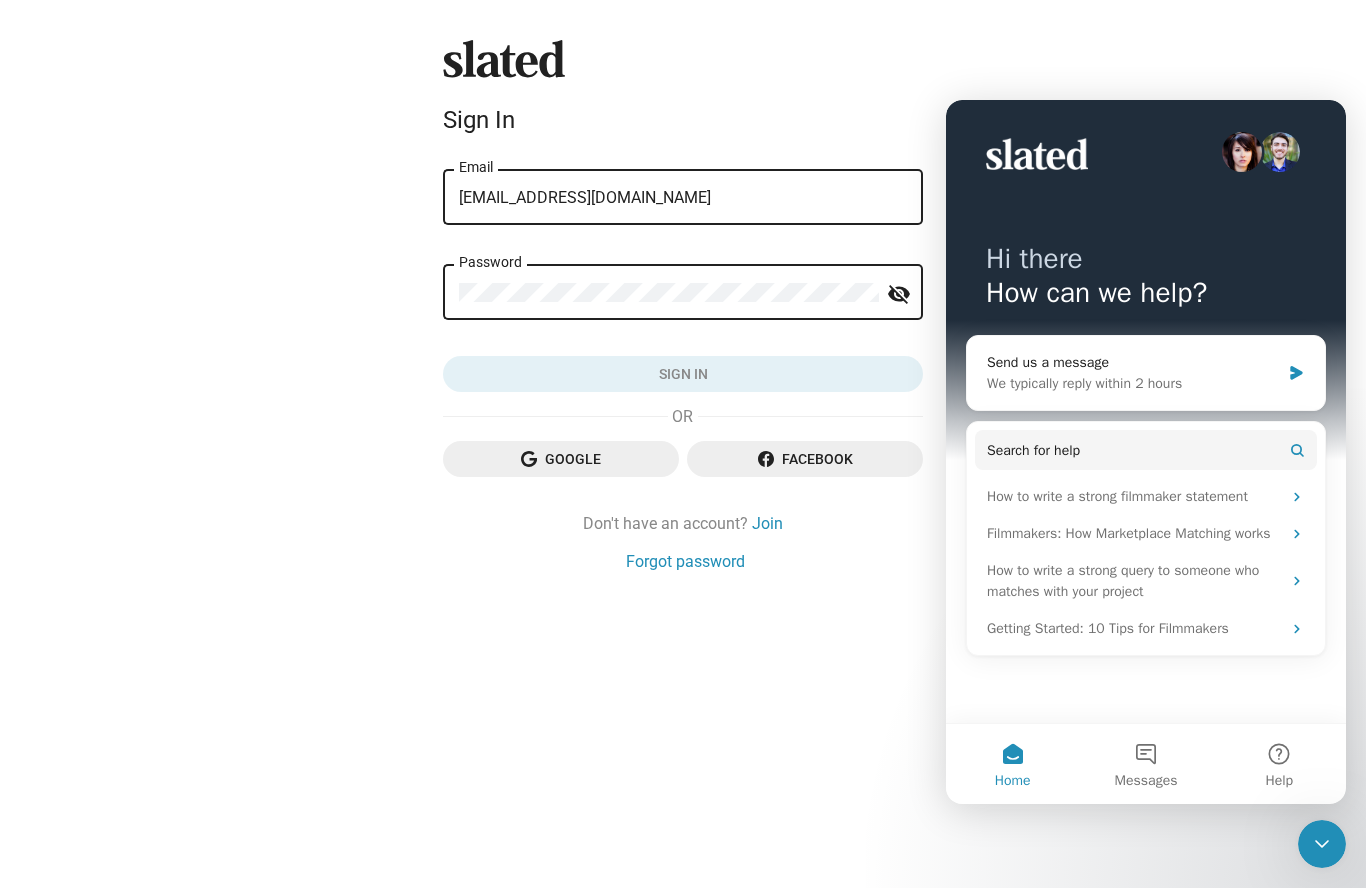 click on "Facebook" 